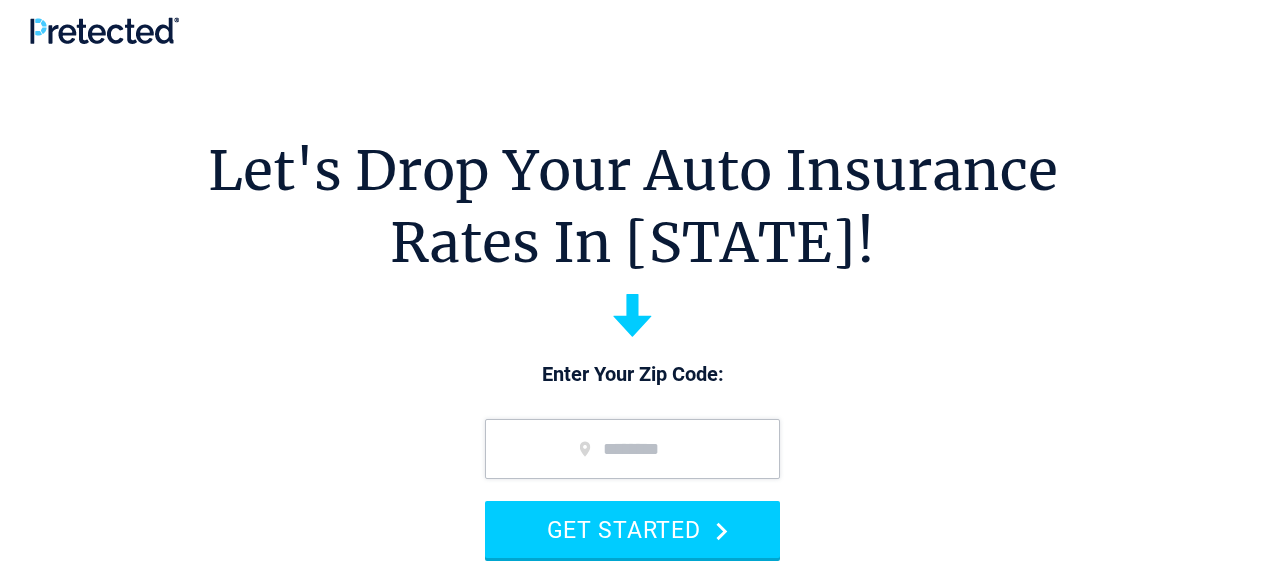 scroll, scrollTop: 0, scrollLeft: 0, axis: both 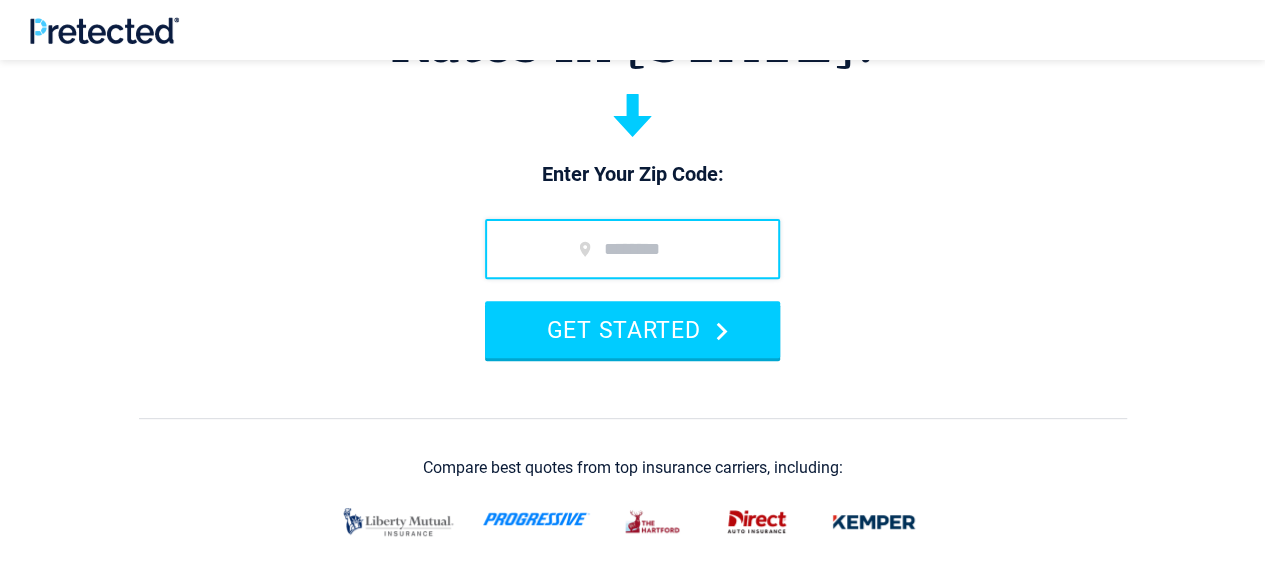 click at bounding box center [632, 249] 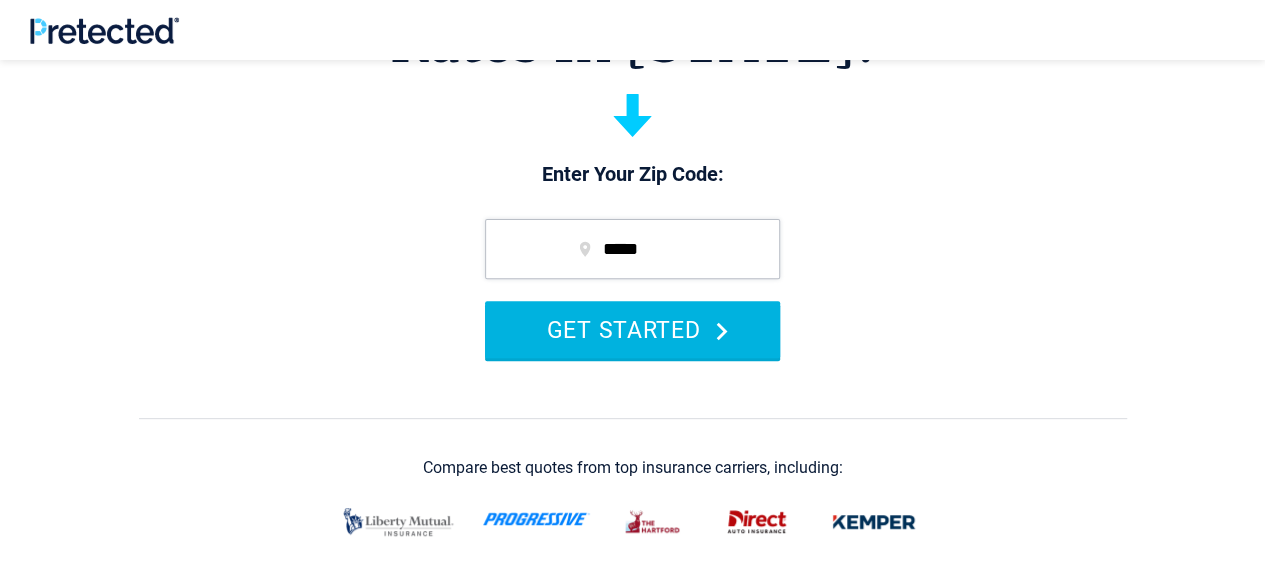type on "*****" 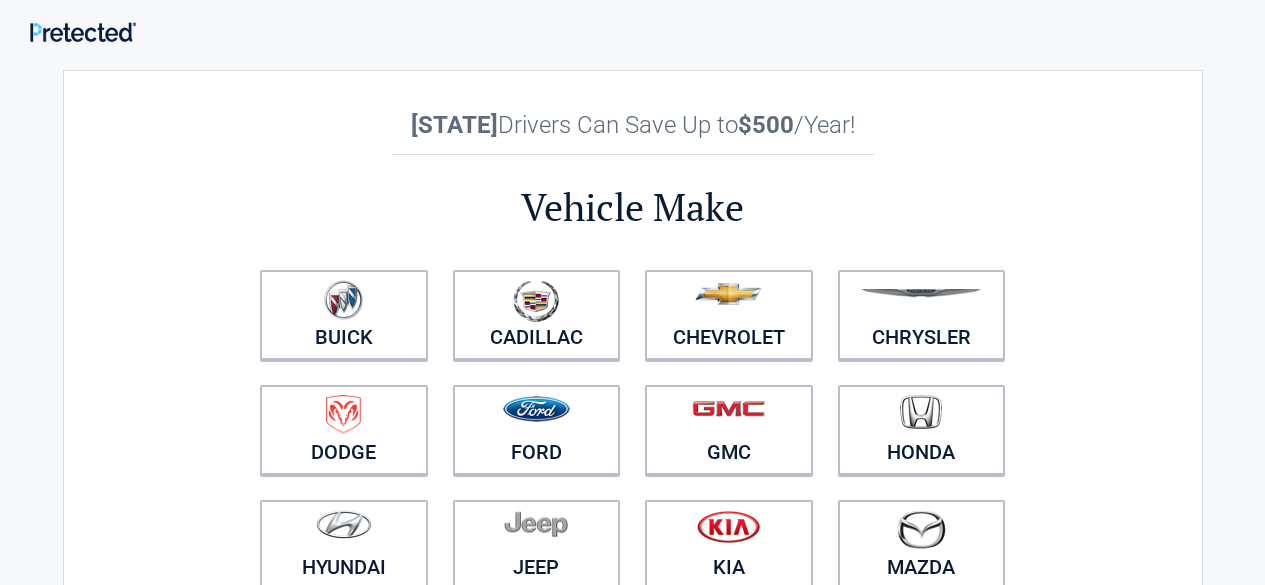 scroll, scrollTop: 0, scrollLeft: 0, axis: both 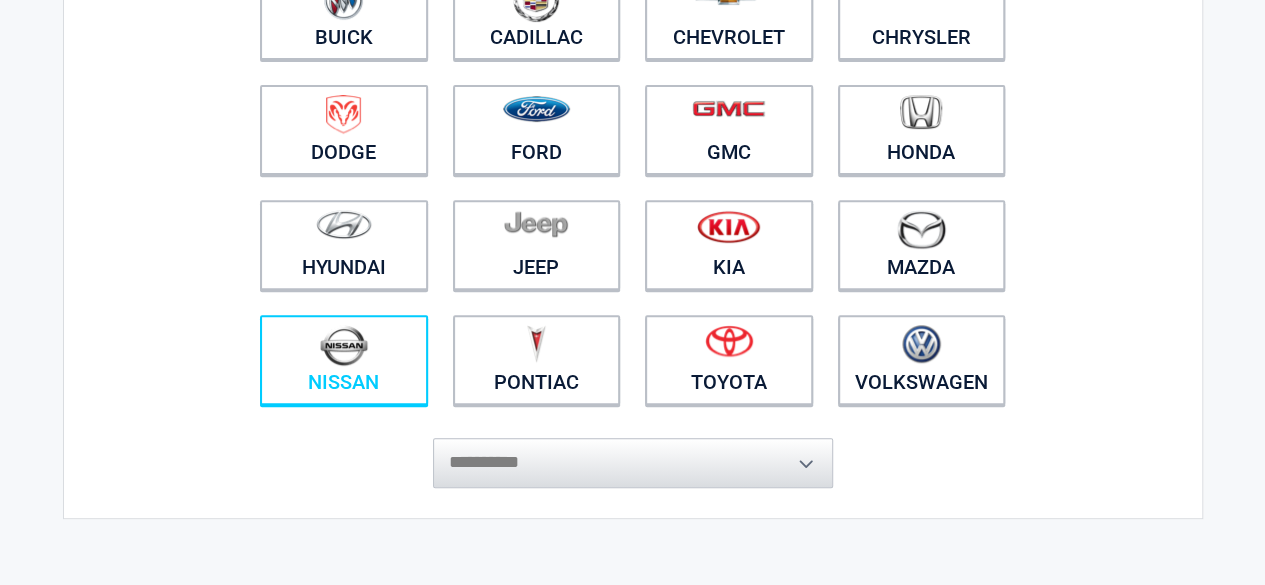click at bounding box center [344, 345] 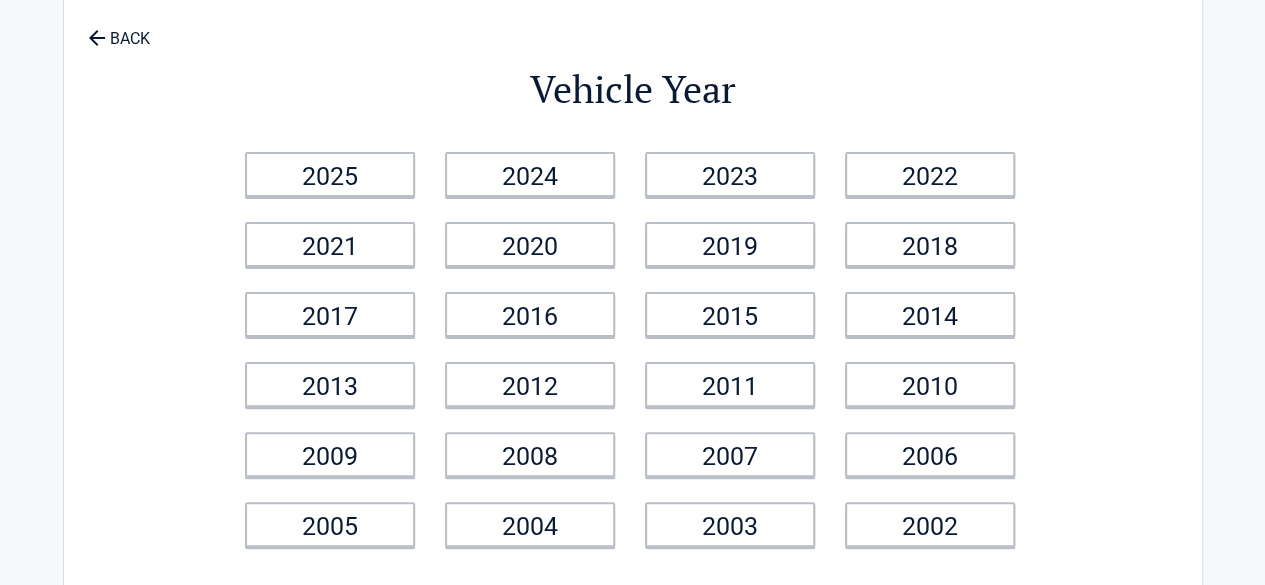 scroll, scrollTop: 0, scrollLeft: 0, axis: both 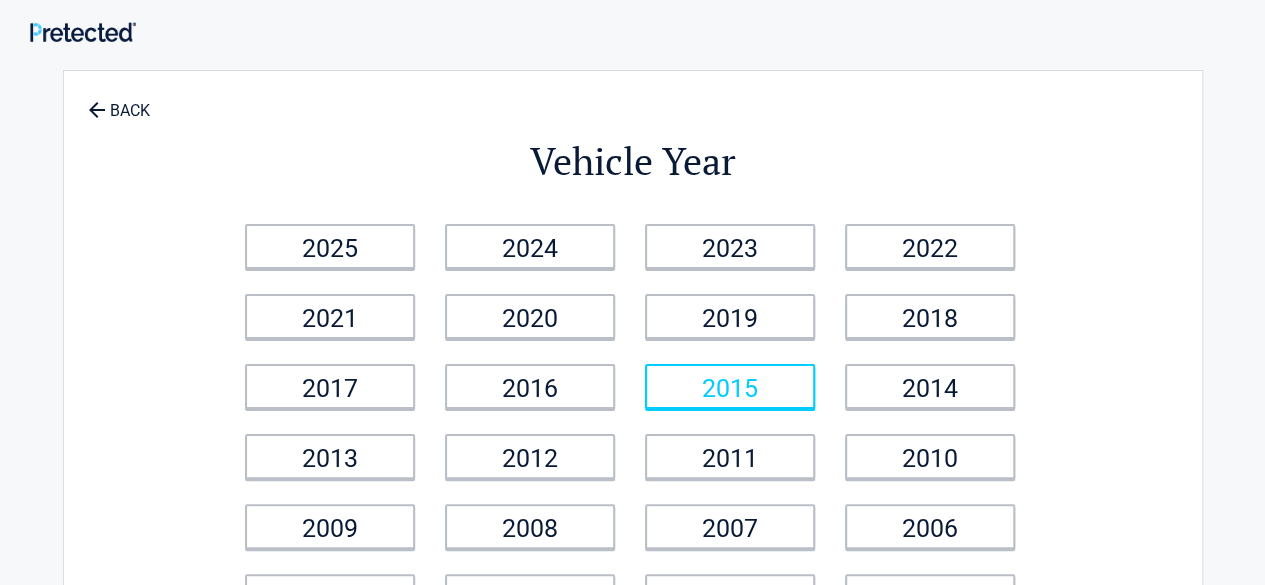 click on "2015" at bounding box center (730, 386) 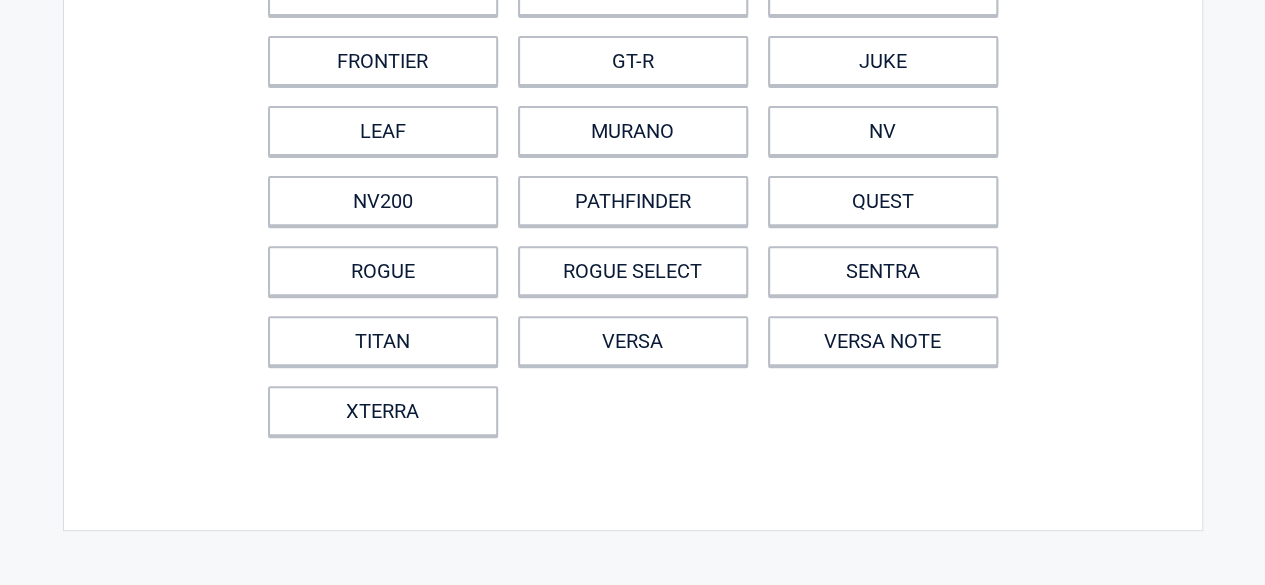 scroll, scrollTop: 300, scrollLeft: 0, axis: vertical 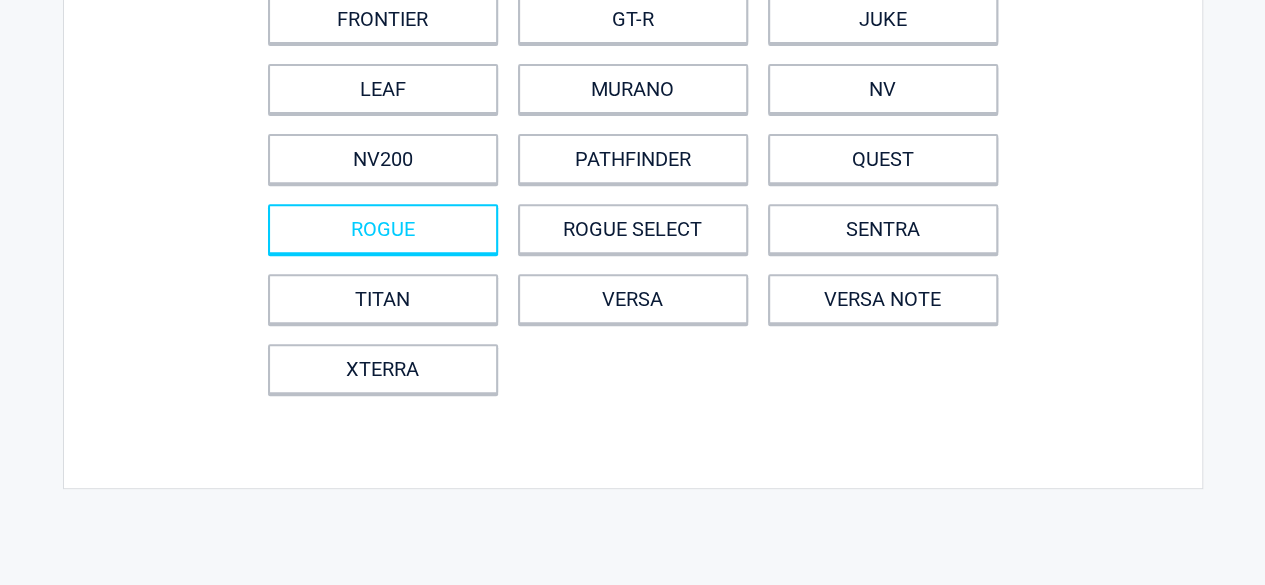 click on "ROGUE" at bounding box center [383, 229] 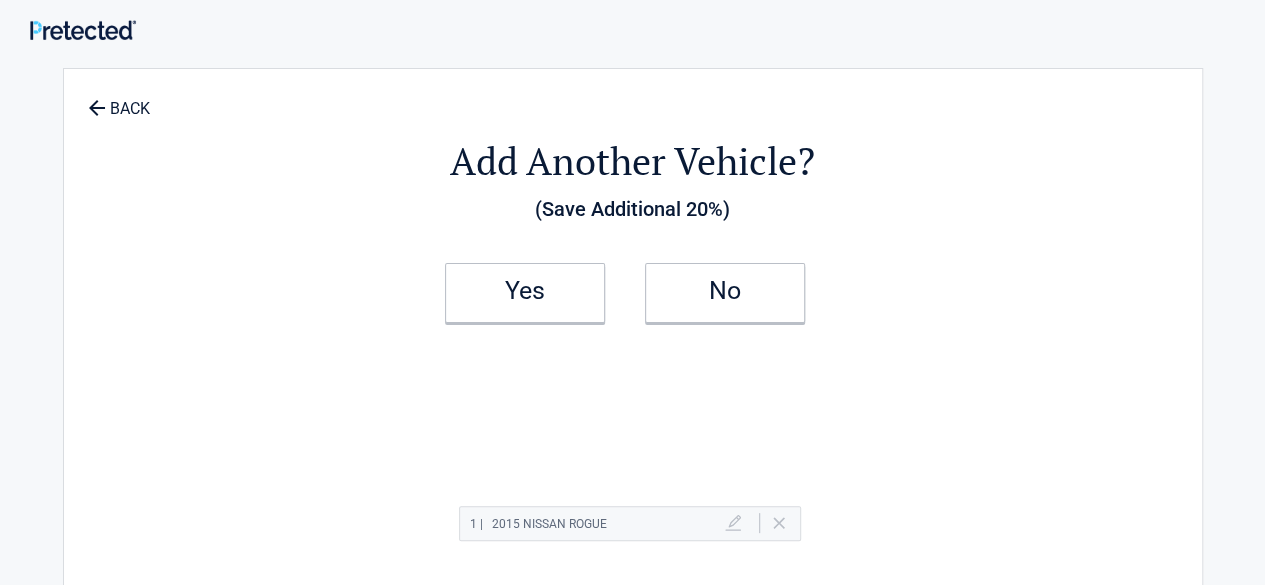 scroll, scrollTop: 0, scrollLeft: 0, axis: both 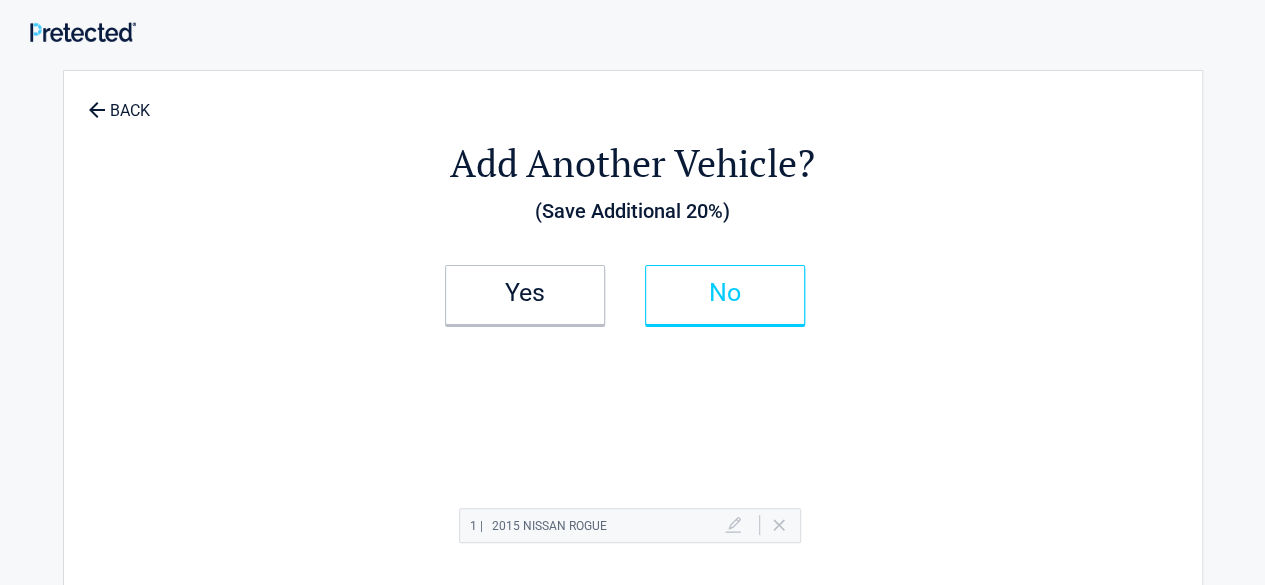 click on "No" at bounding box center [725, 293] 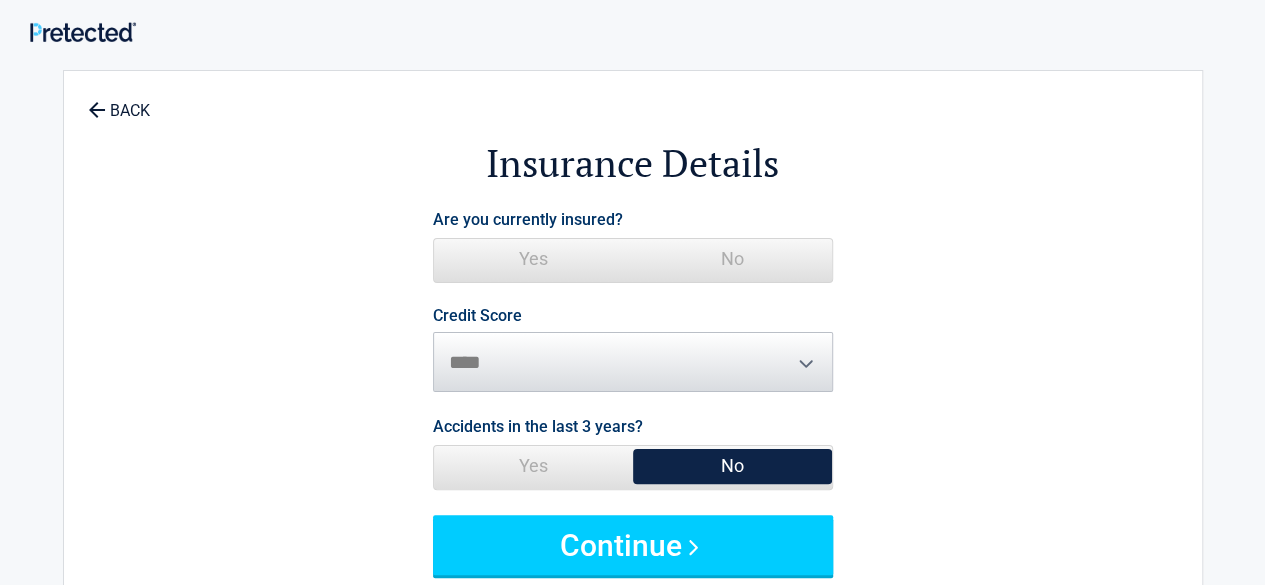 click on "No" at bounding box center [732, 259] 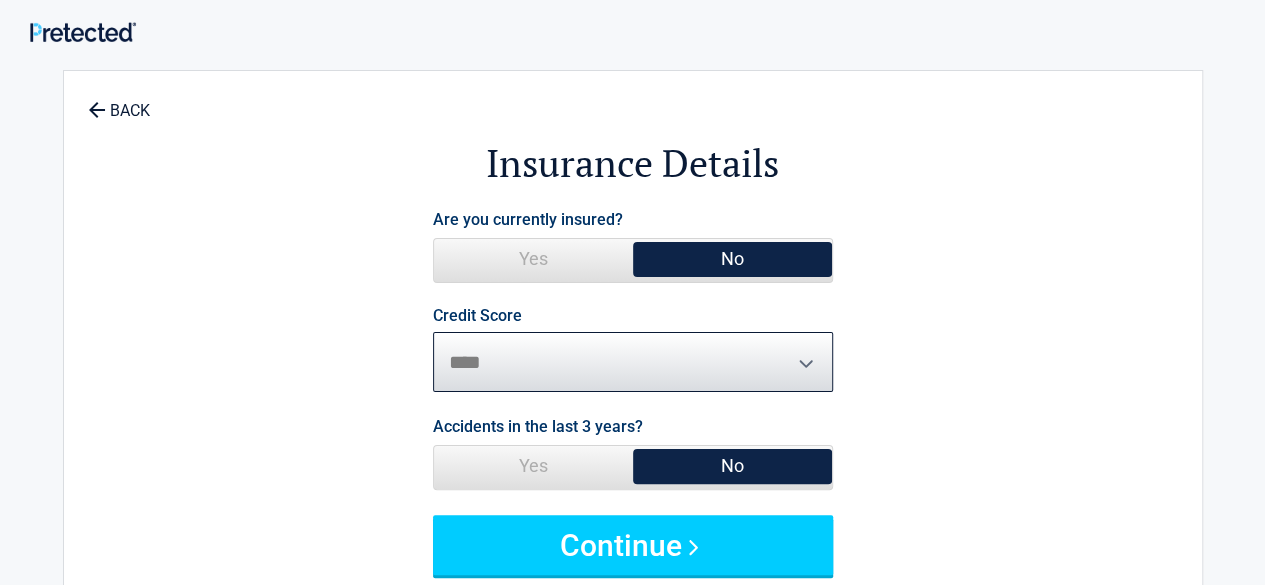 click on "*********
****
*******
****" at bounding box center [633, 362] 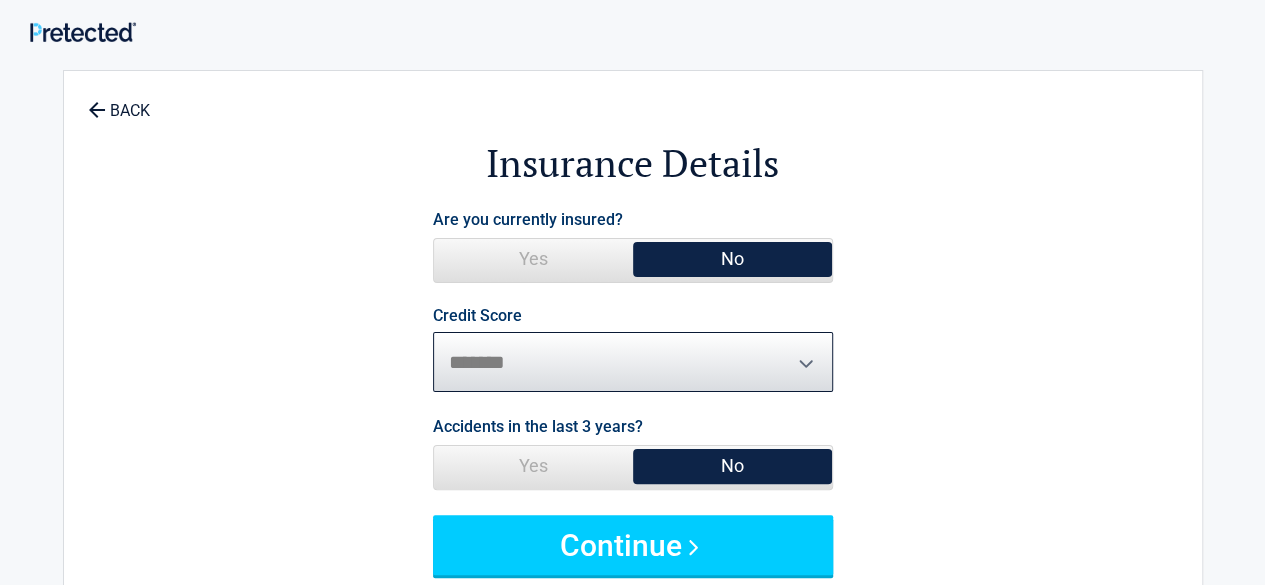 click on "*********
****
*******
****" at bounding box center (633, 362) 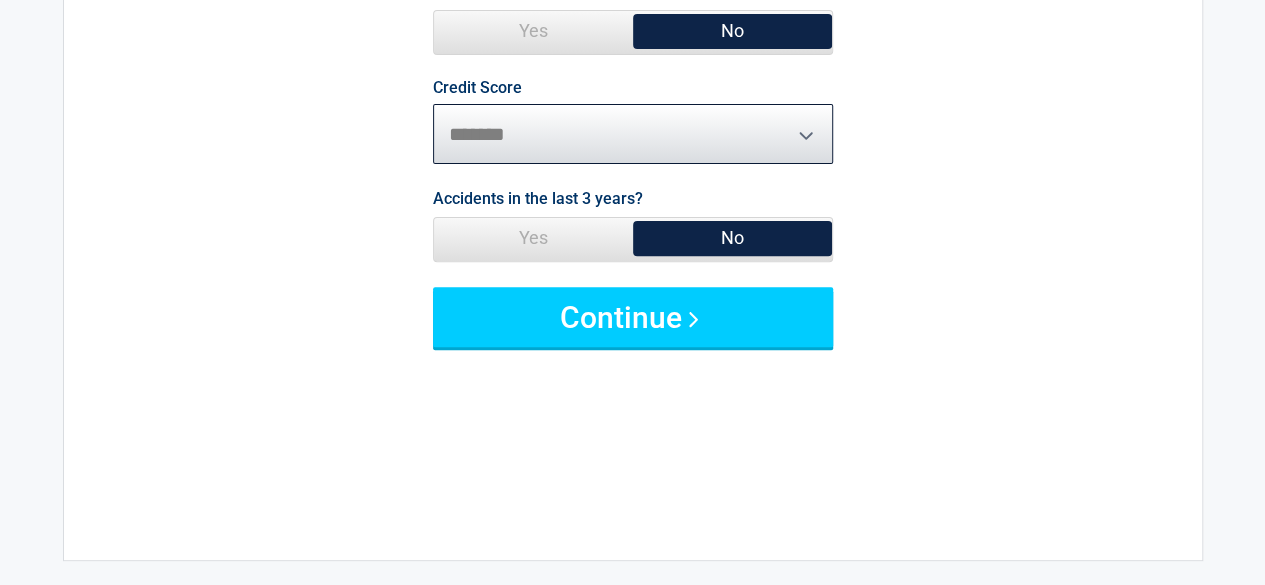 scroll, scrollTop: 400, scrollLeft: 0, axis: vertical 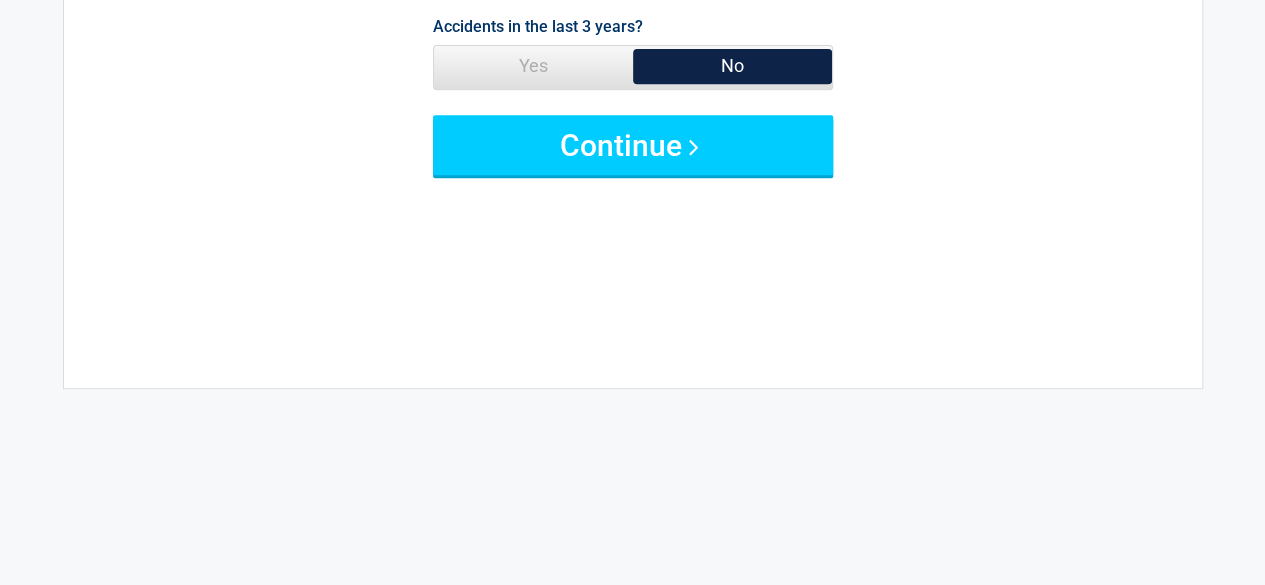 click on "No" at bounding box center (732, 66) 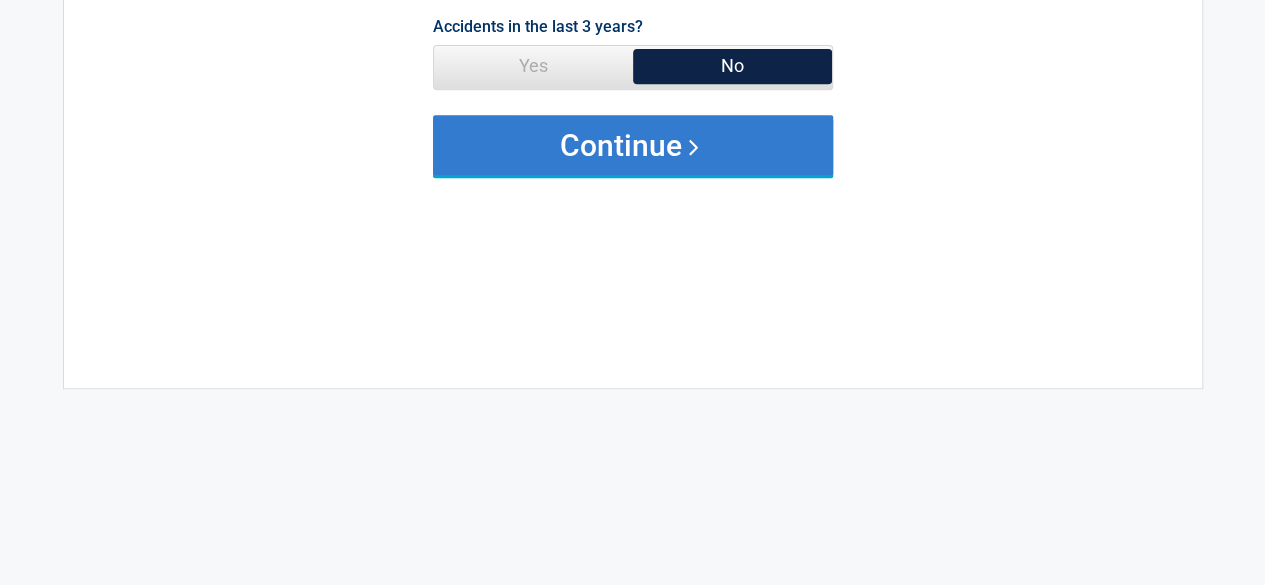 click on "Continue" at bounding box center [633, 145] 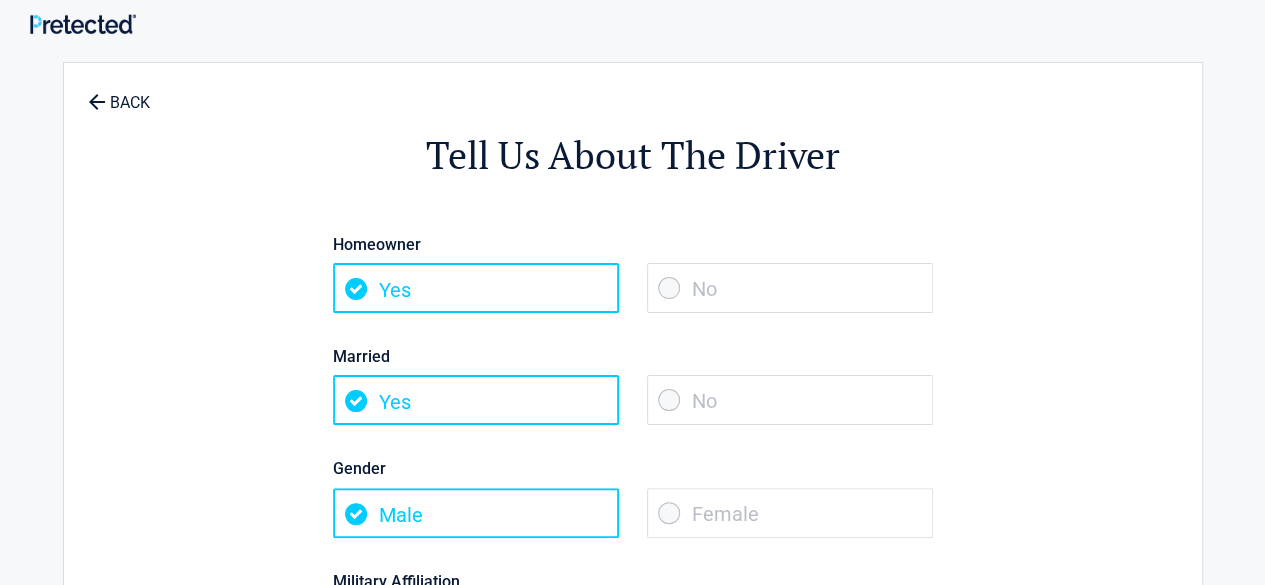 scroll, scrollTop: 0, scrollLeft: 0, axis: both 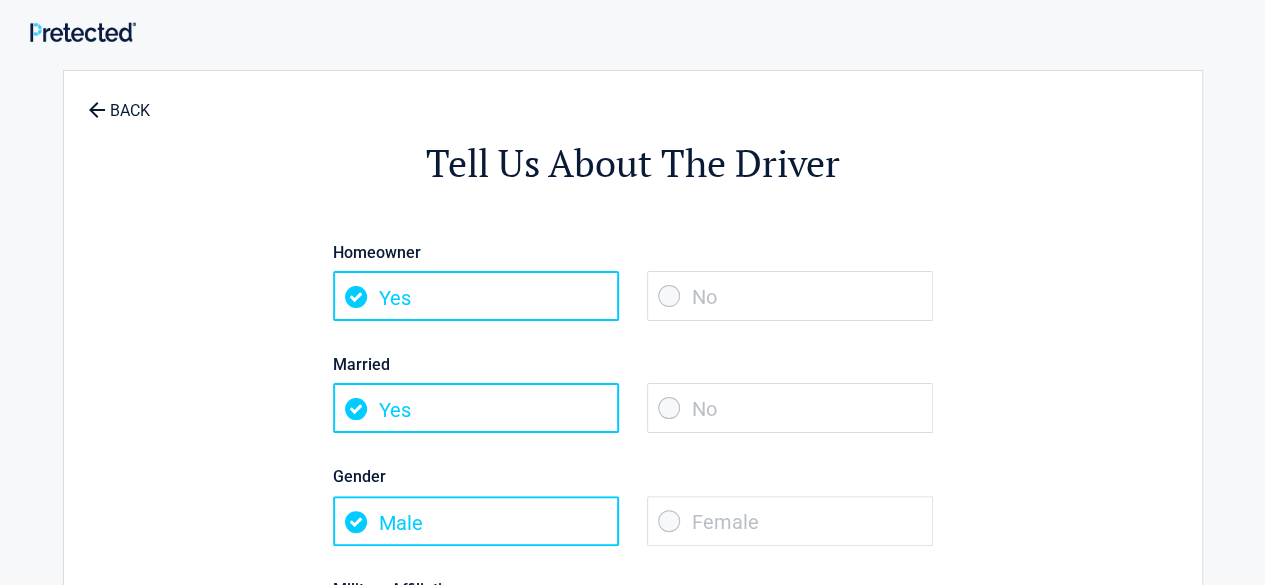 click on "No" at bounding box center [790, 296] 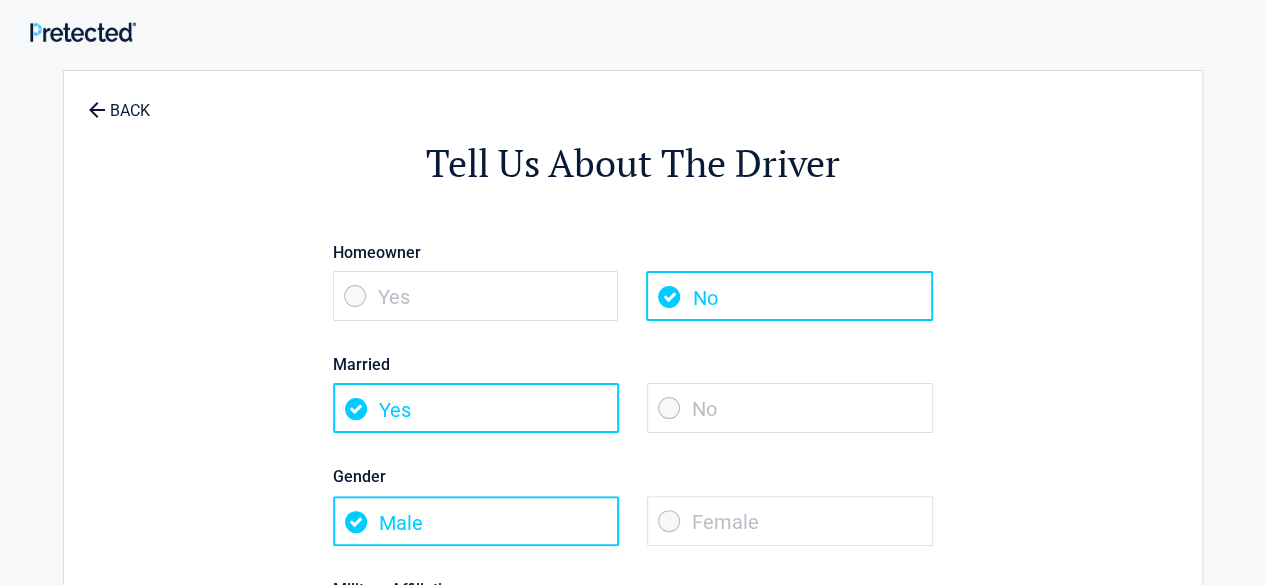 click on "No" at bounding box center [790, 408] 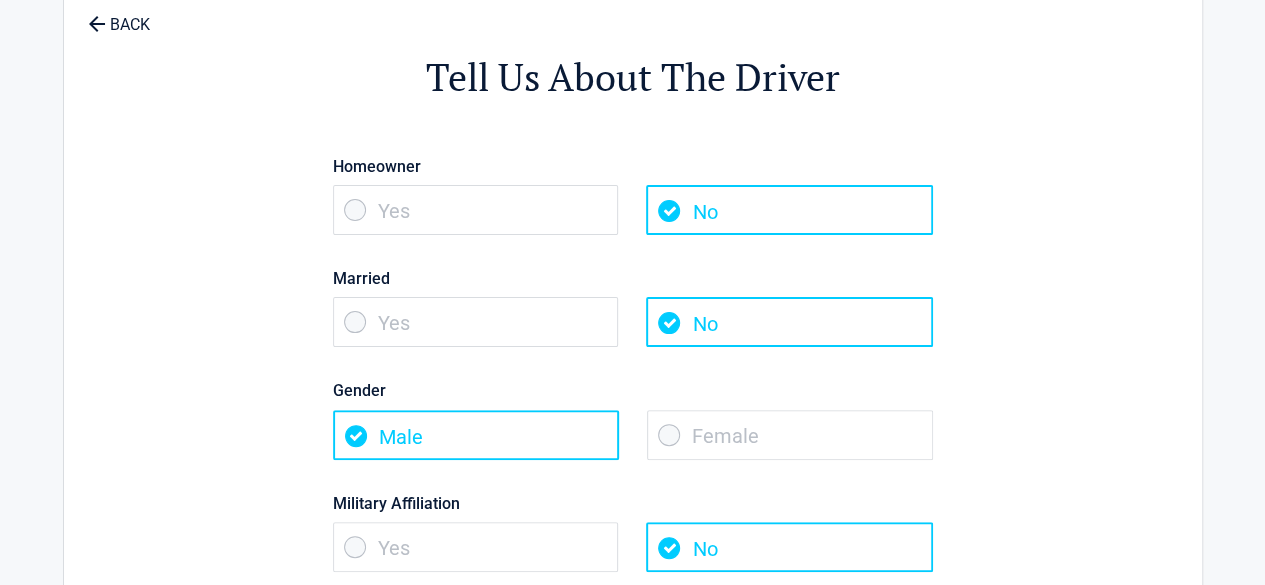 scroll, scrollTop: 200, scrollLeft: 0, axis: vertical 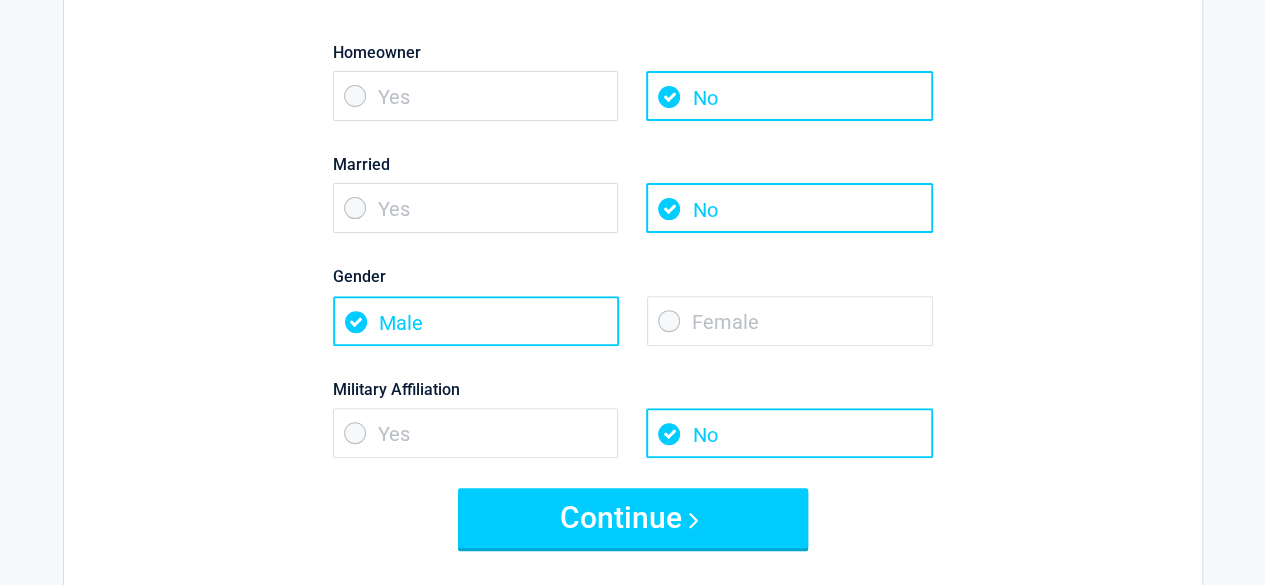 click on "Female" at bounding box center [790, 321] 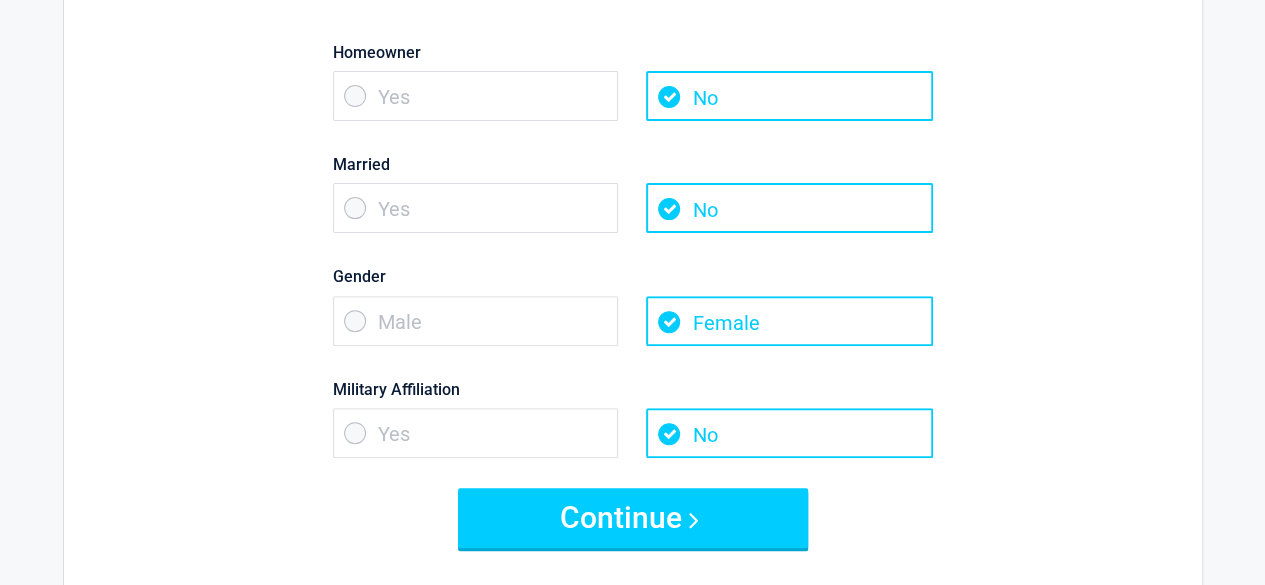 click on "No" at bounding box center (789, 433) 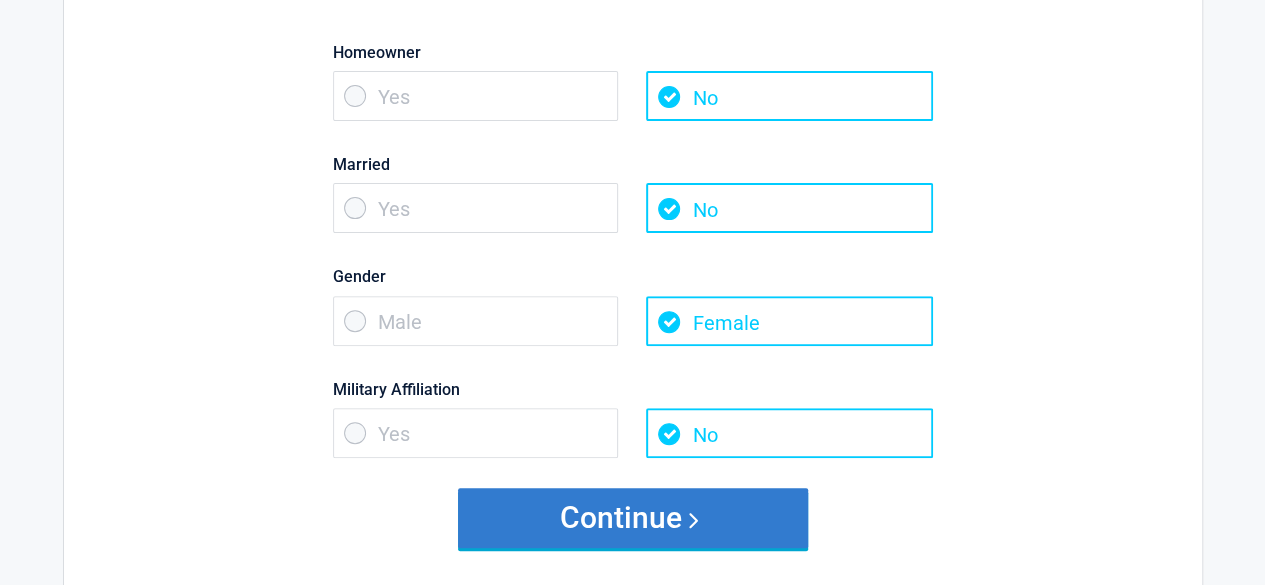 click on "Continue" at bounding box center [633, 518] 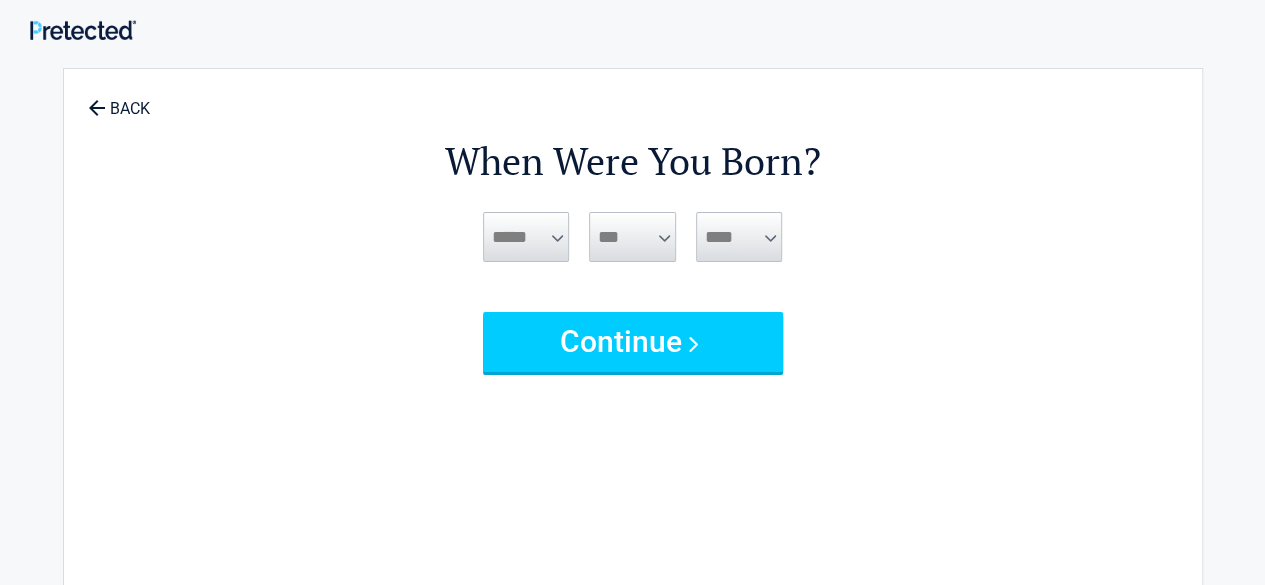 scroll, scrollTop: 0, scrollLeft: 0, axis: both 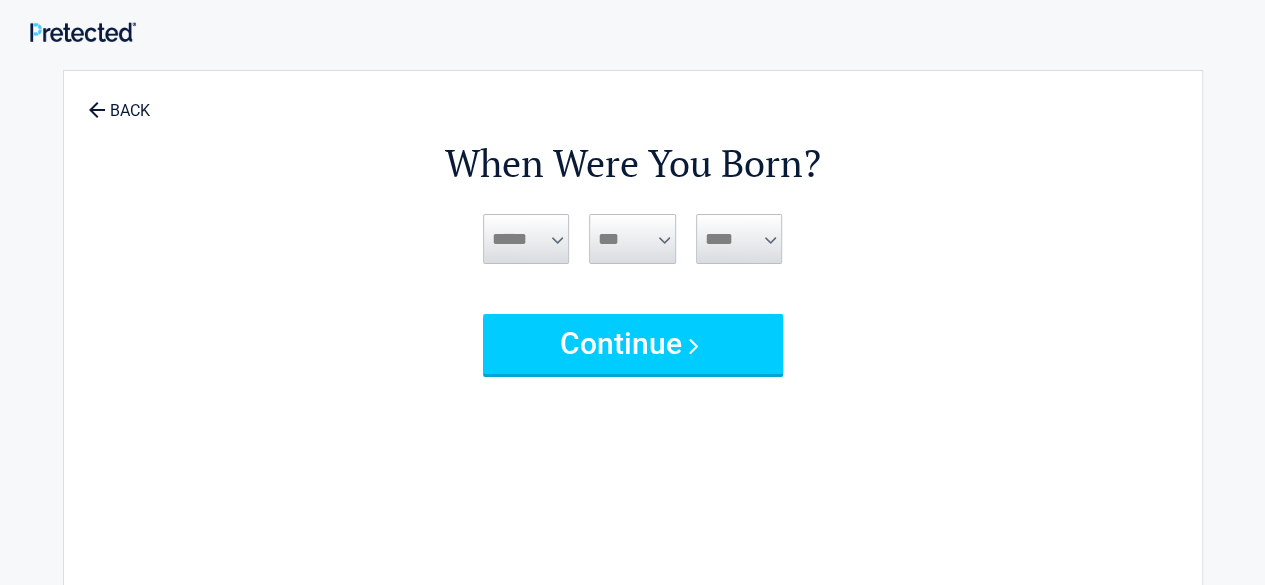 click on "*****
***
***
***
***
***
***
***
***
***
***
***
***" at bounding box center (526, 239) 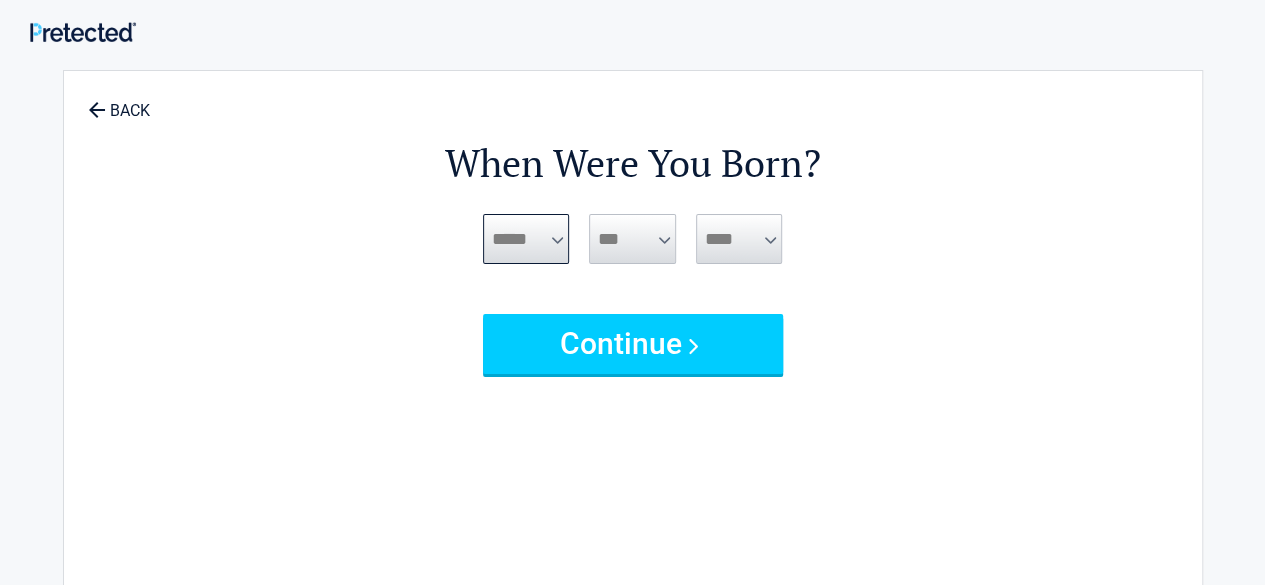 click on "*****
***
***
***
***
***
***
***
***
***
***
***
***" at bounding box center [526, 239] 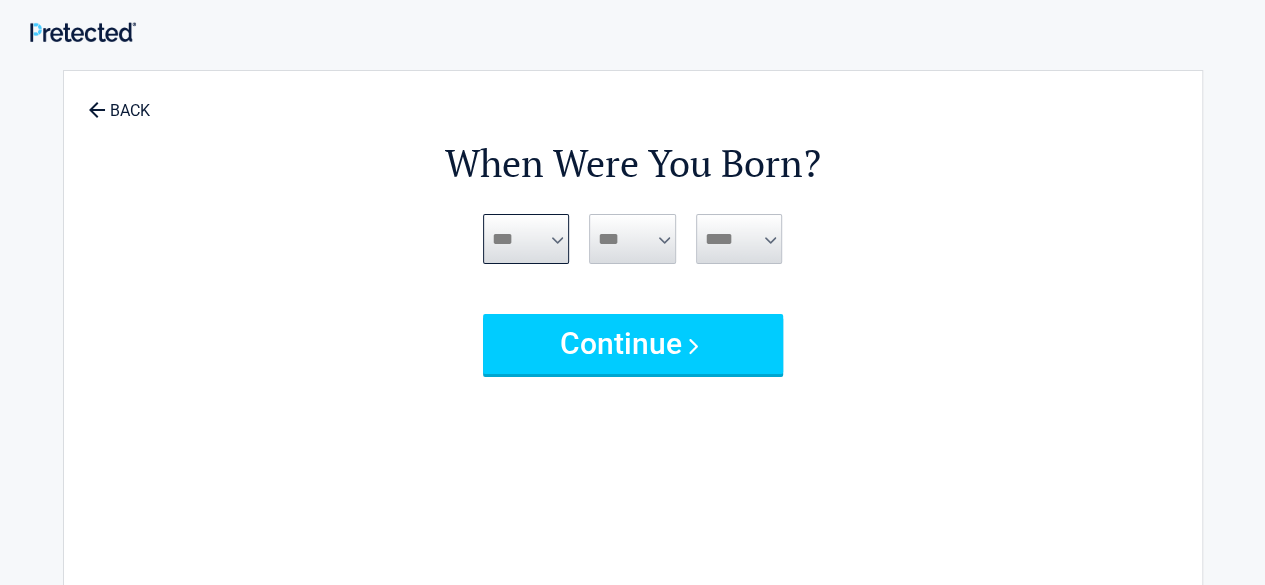 click on "*****
***
***
***
***
***
***
***
***
***
***
***
***" at bounding box center (526, 239) 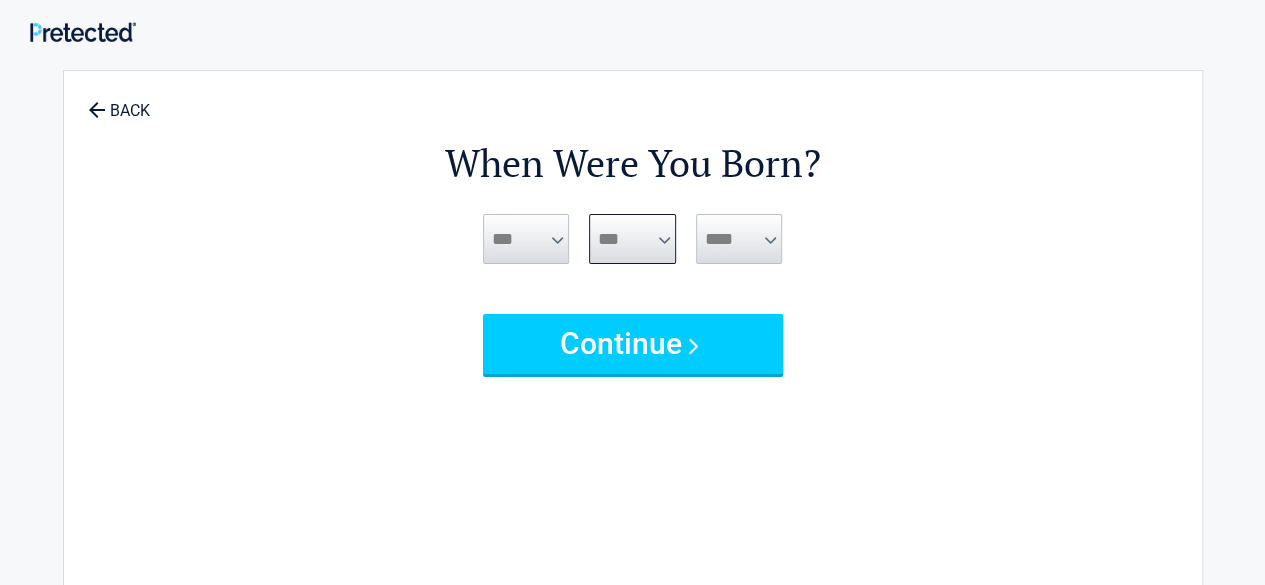 click on "*** * * * * * * * * * ** ** ** ** ** ** ** ** ** ** ** ** ** ** ** ** ** ** ** ** **" at bounding box center [632, 239] 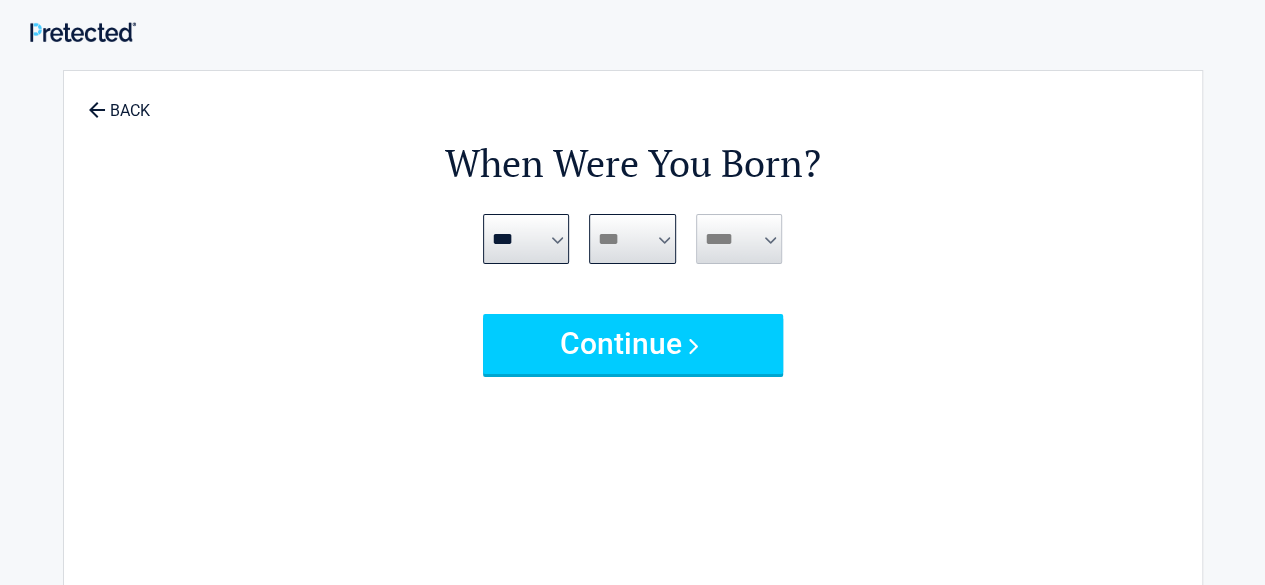select on "*" 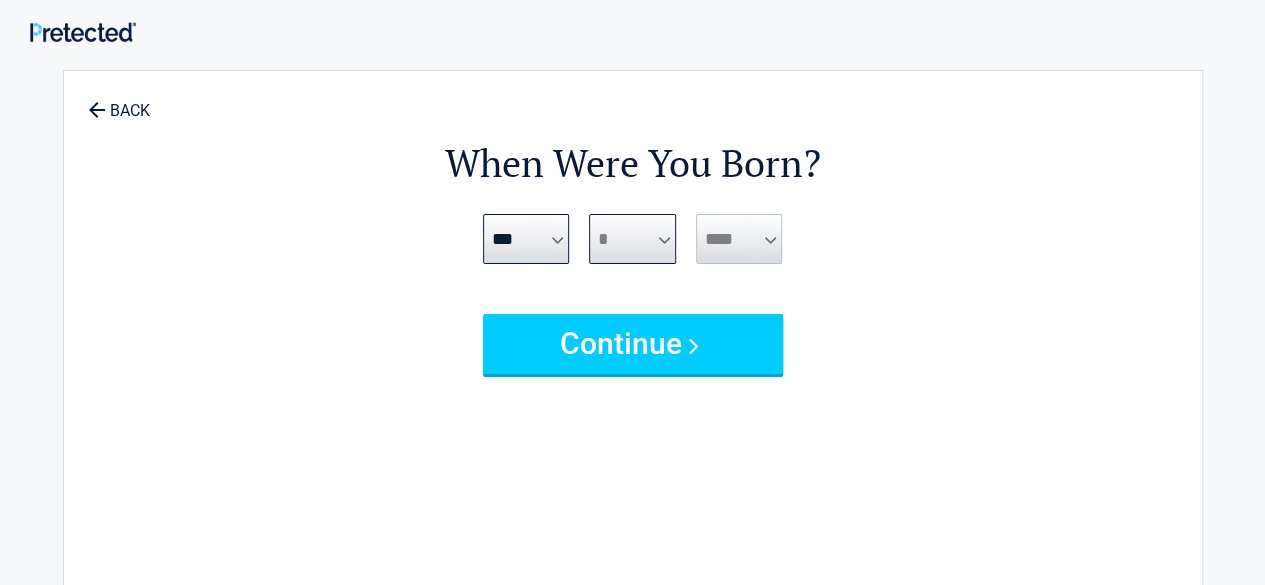 click on "*** * * * * * * * * * ** ** ** ** ** ** ** ** ** ** ** ** ** ** ** ** ** ** ** ** **" at bounding box center (632, 239) 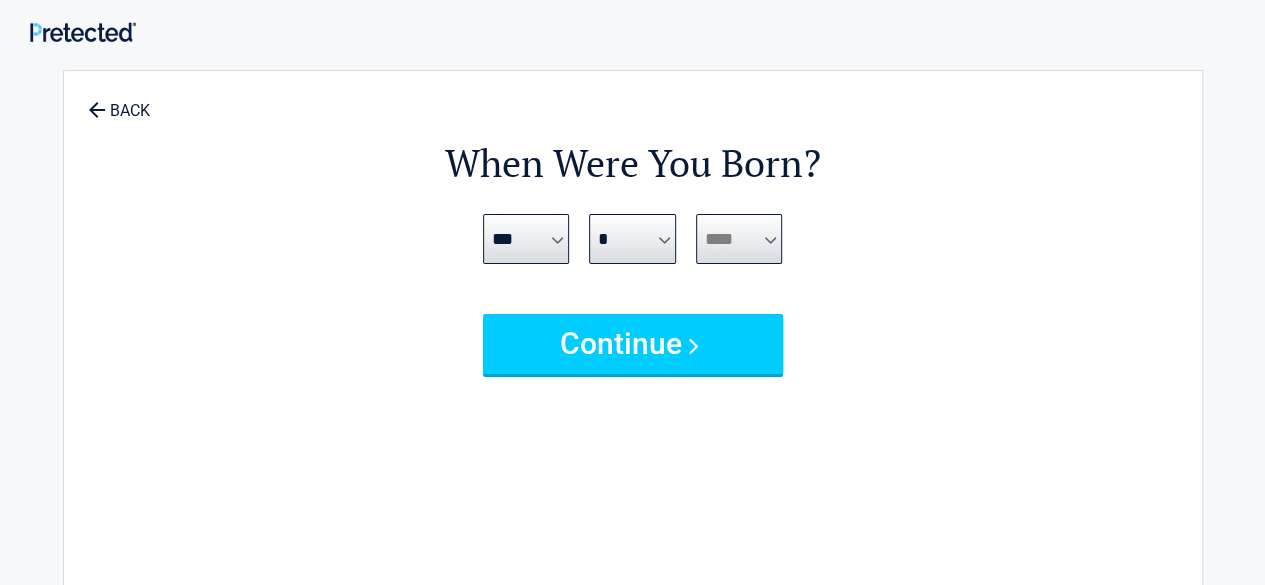 drag, startPoint x: 727, startPoint y: 233, endPoint x: 716, endPoint y: 233, distance: 11 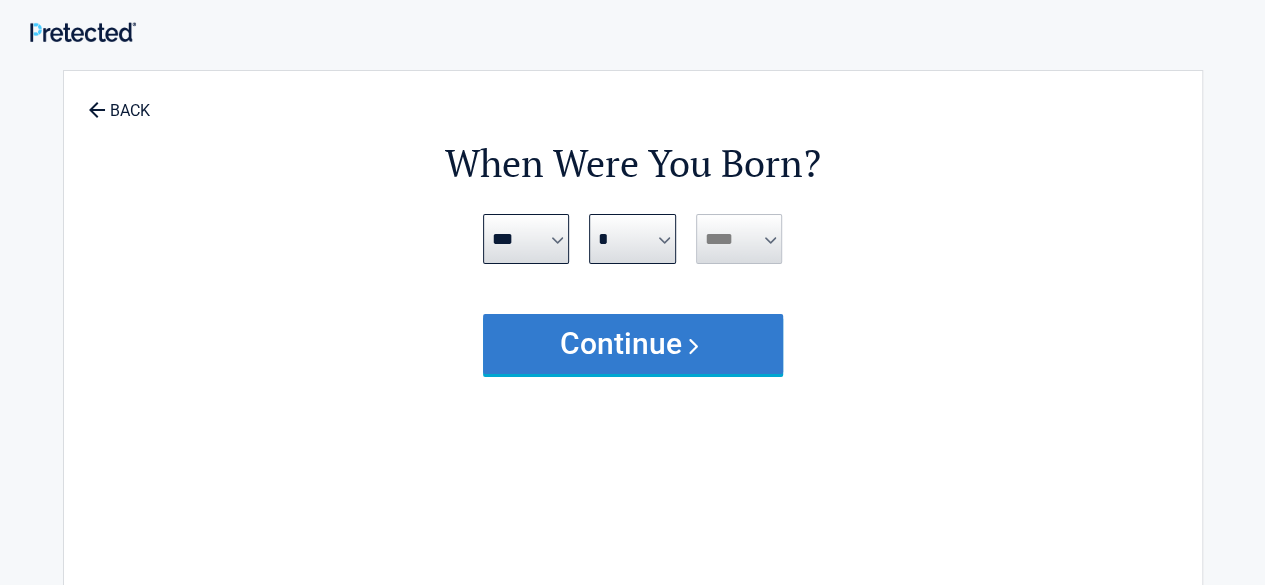 click on "Continue" at bounding box center [633, 344] 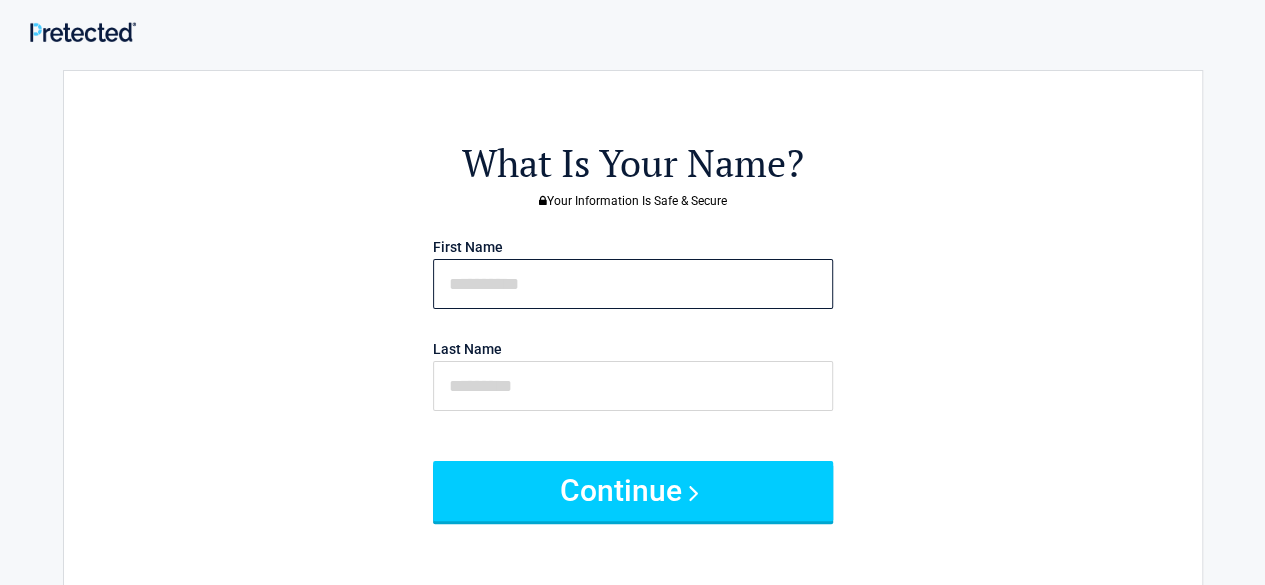 click at bounding box center [633, 284] 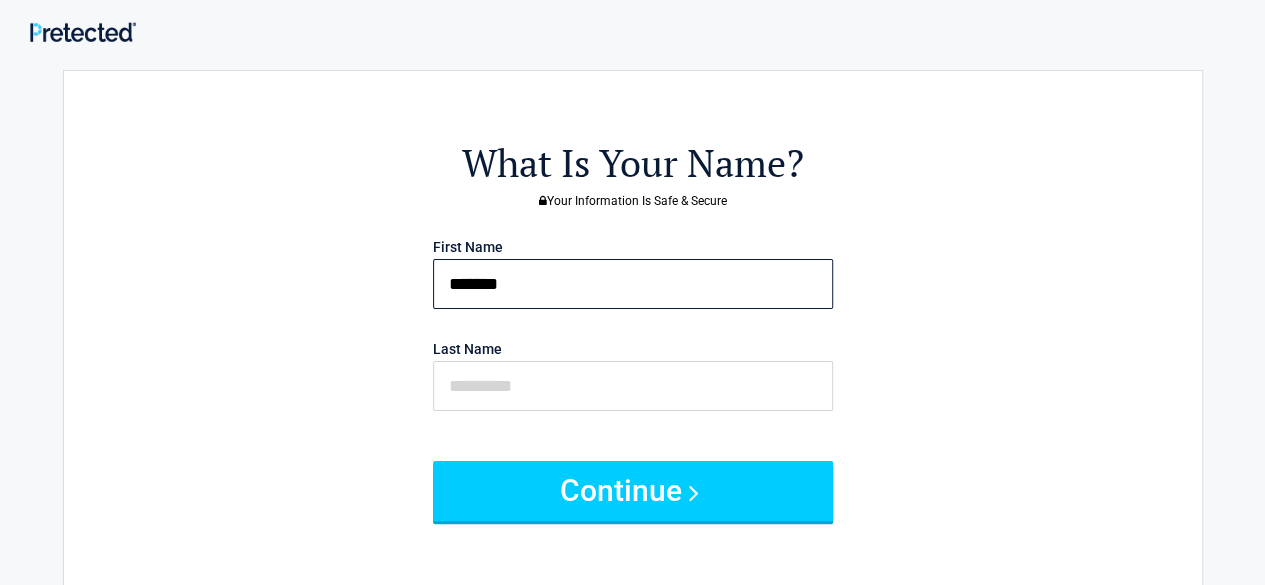 type on "*******" 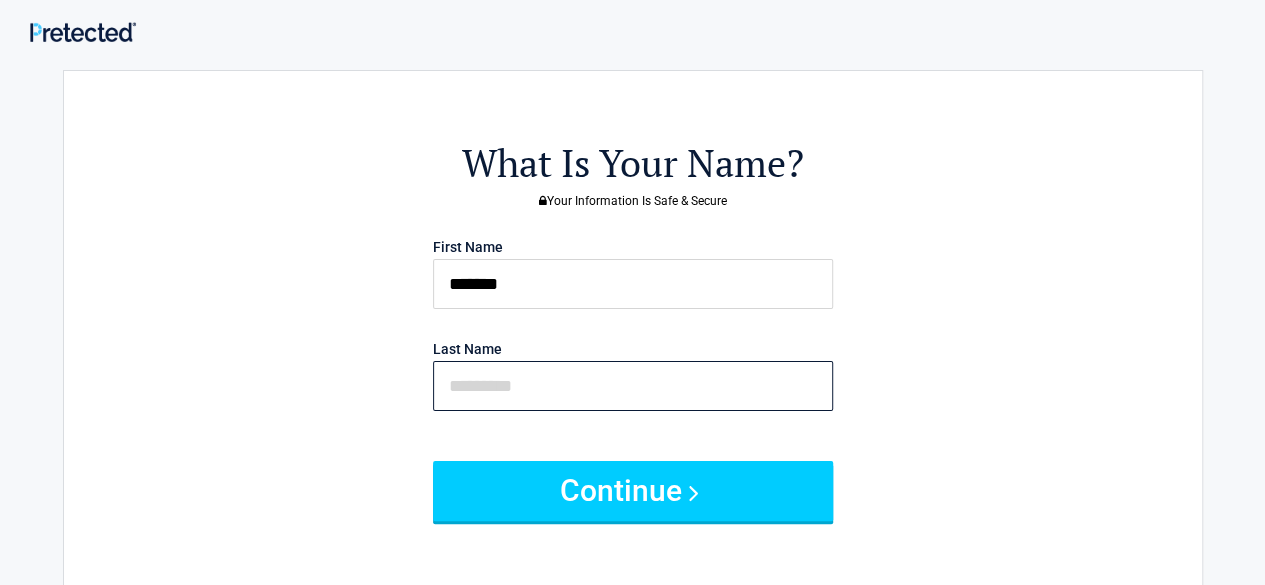 click at bounding box center (633, 386) 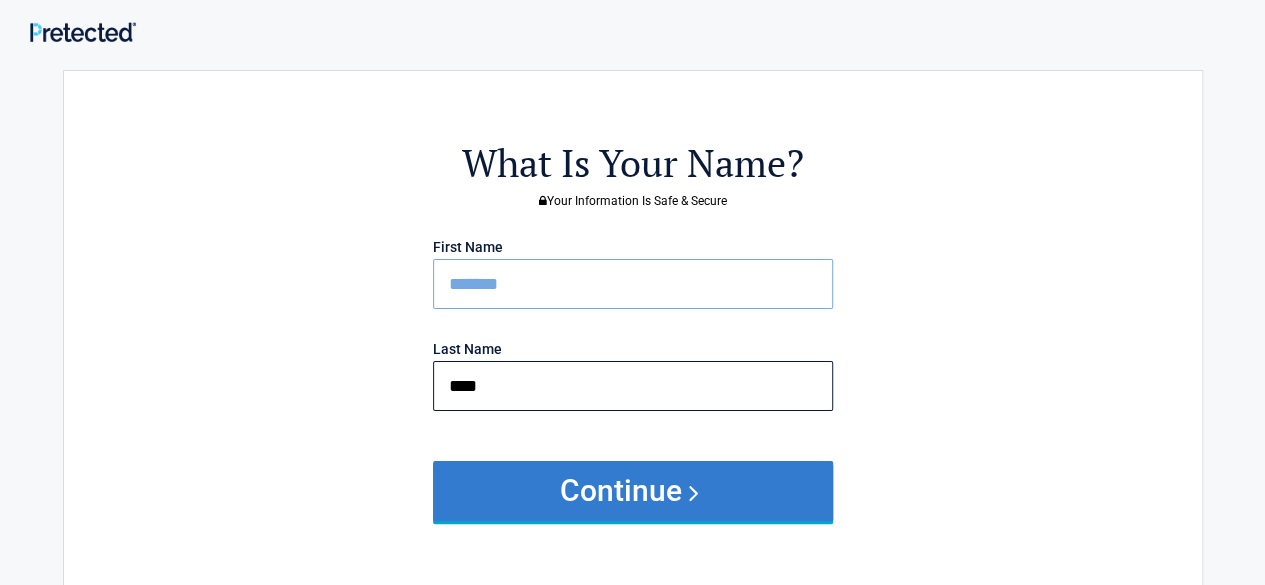 type on "****" 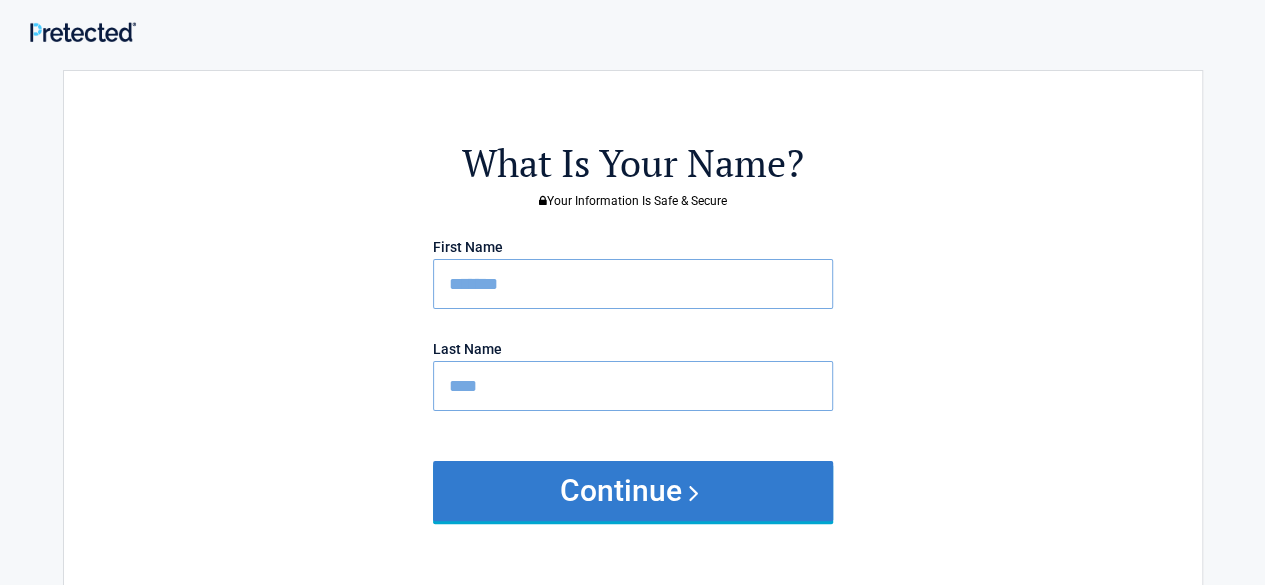 click on "Continue" at bounding box center [633, 491] 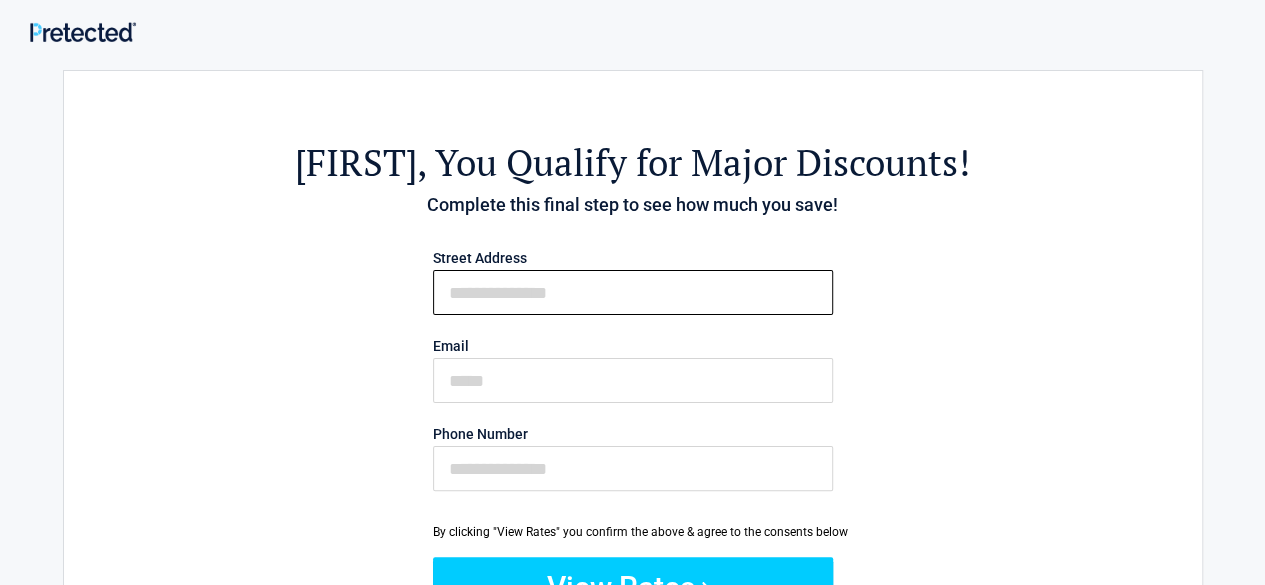 click on "First Name" at bounding box center [633, 292] 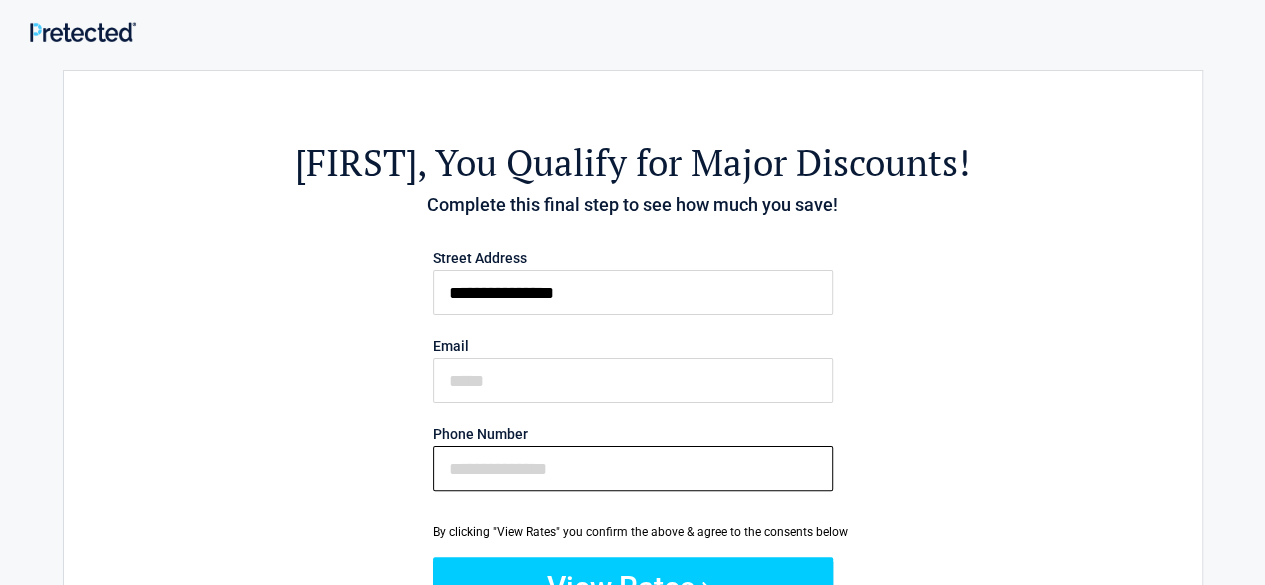 type on "**********" 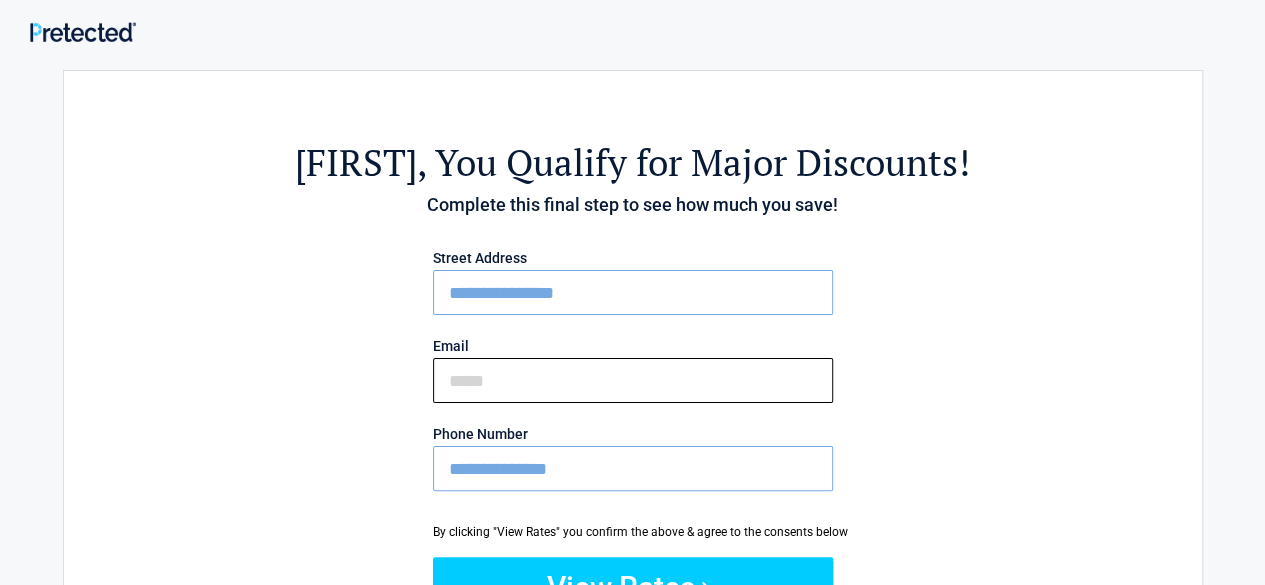 click on "Email" at bounding box center [633, 380] 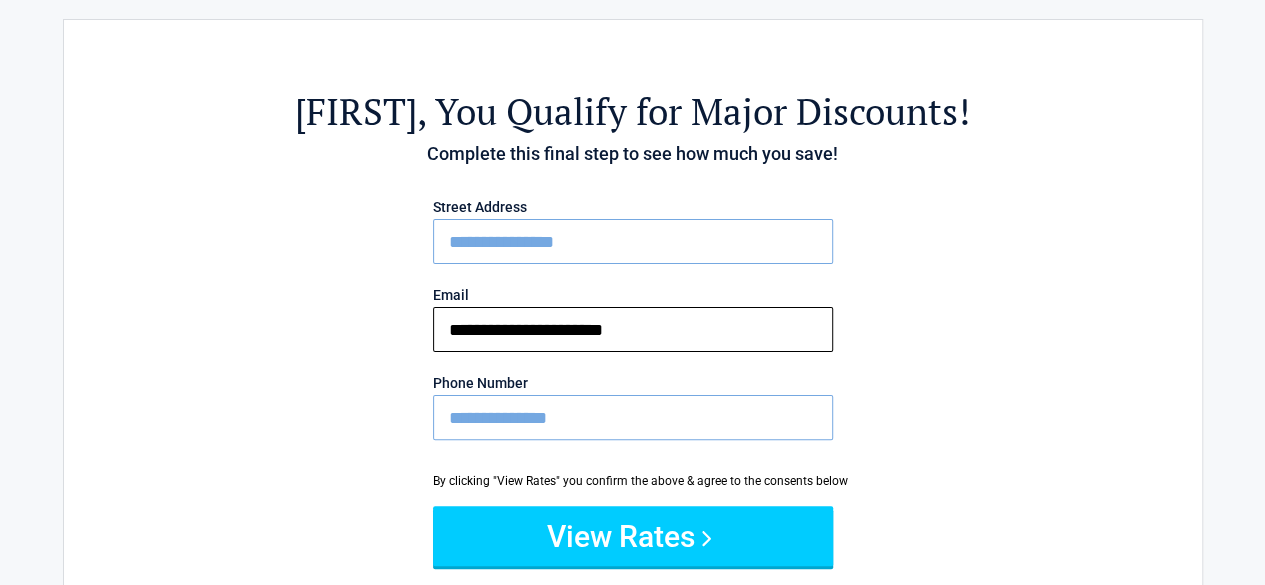 scroll, scrollTop: 400, scrollLeft: 0, axis: vertical 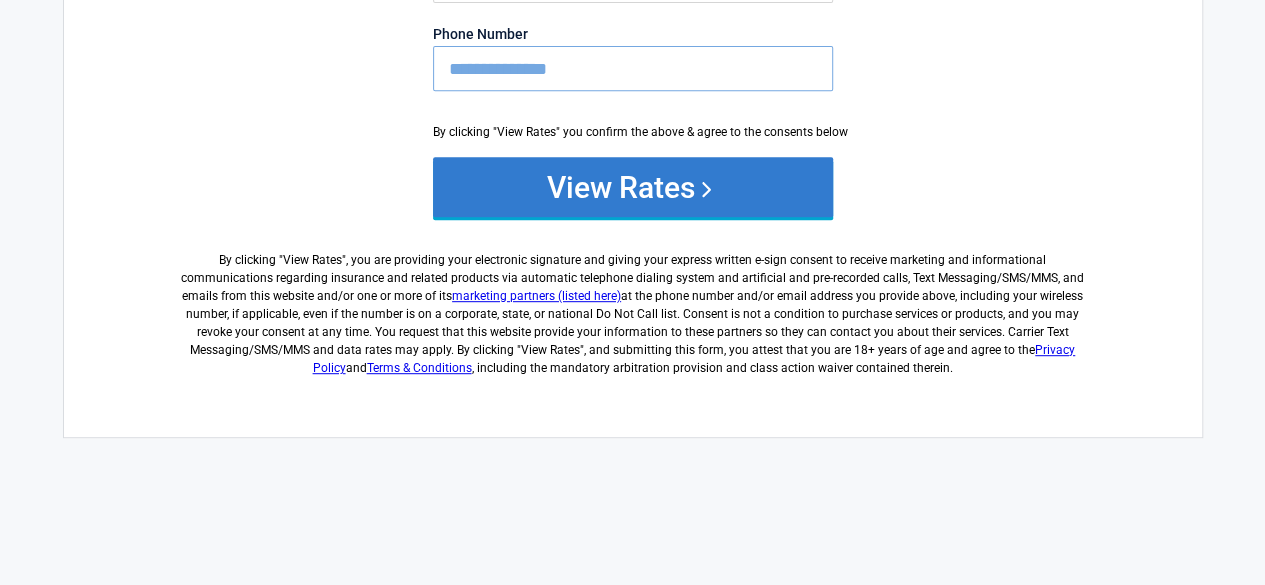 click on "View Rates" at bounding box center (633, 187) 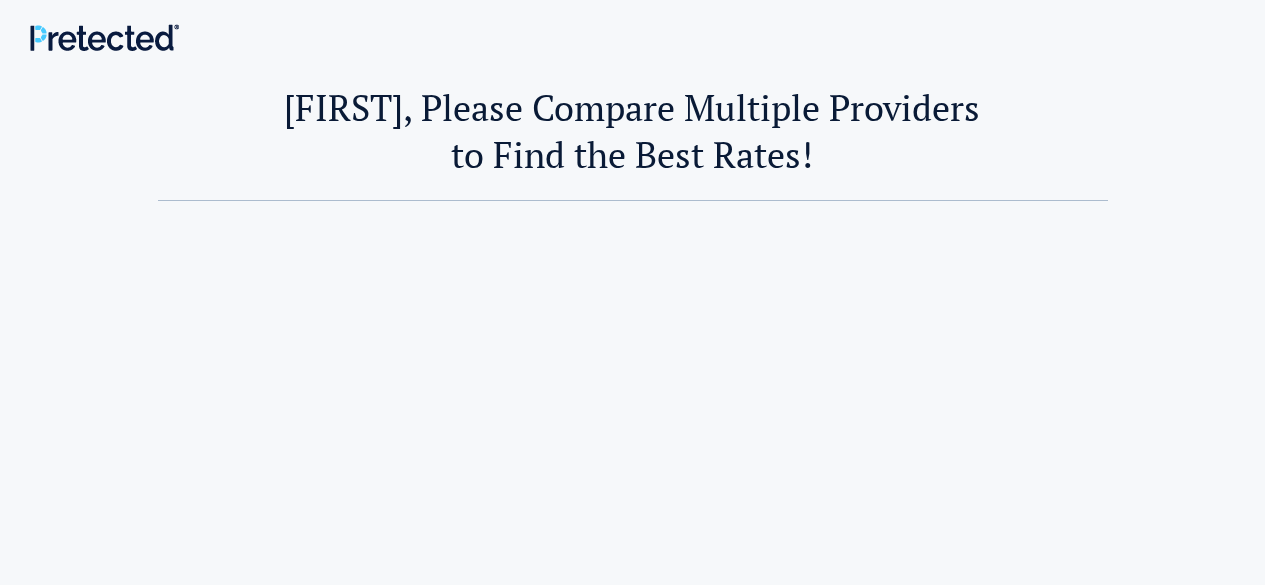 scroll, scrollTop: 0, scrollLeft: 0, axis: both 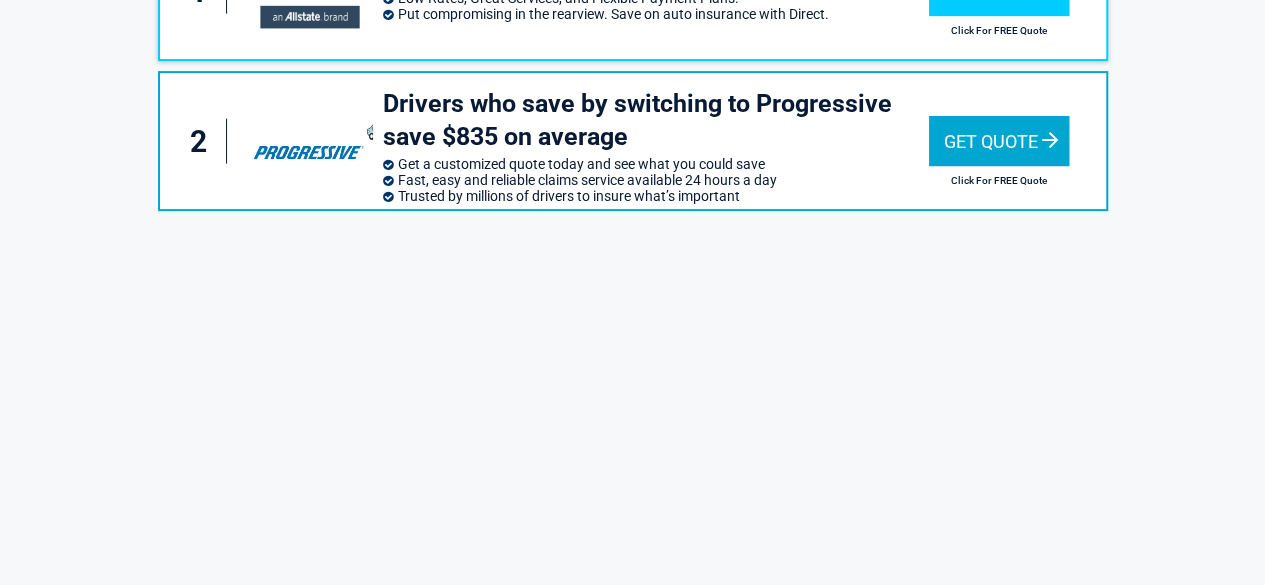 click on "Get Quote" at bounding box center [999, 141] 